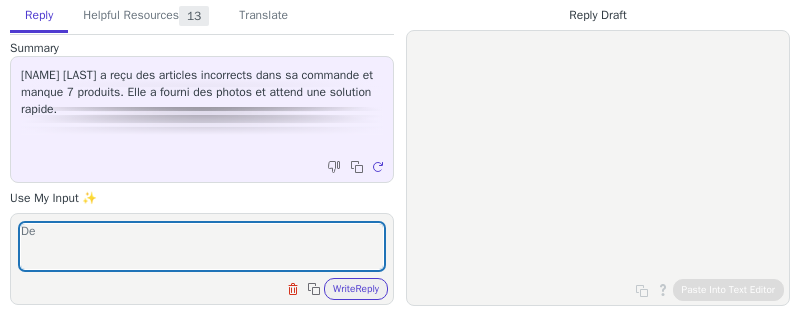 type on "D" 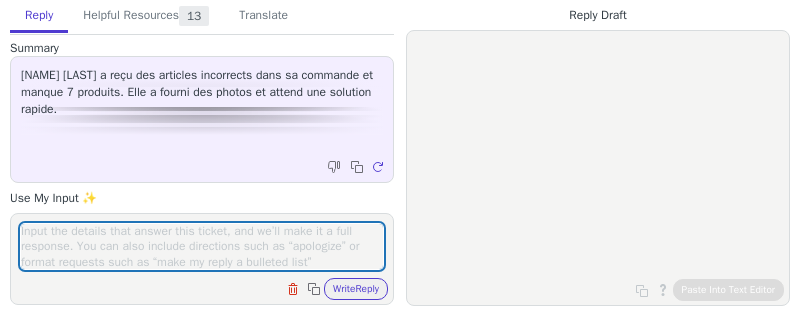 scroll, scrollTop: 0, scrollLeft: 0, axis: both 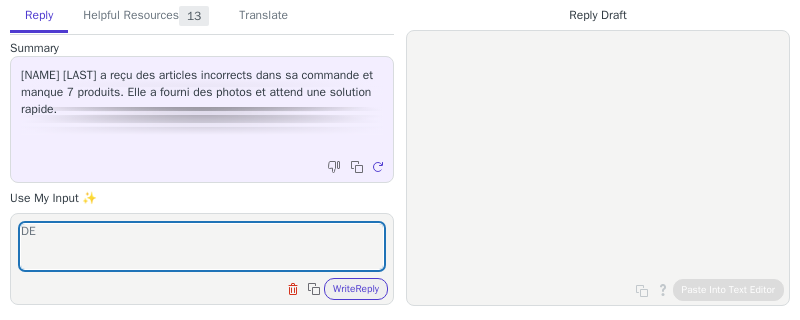 type on "D" 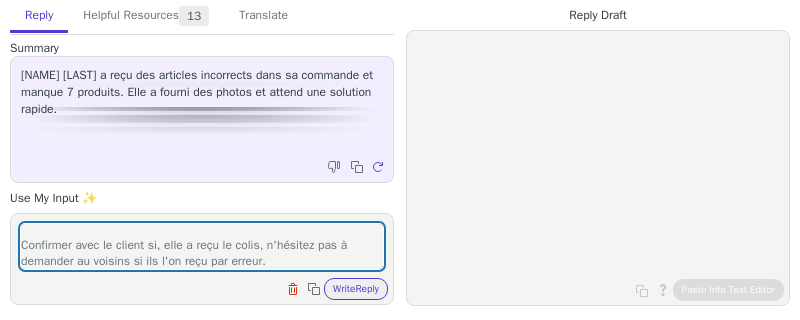 scroll, scrollTop: 62, scrollLeft: 0, axis: vertical 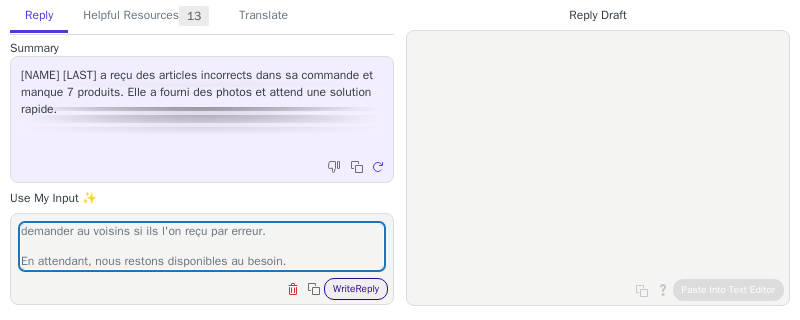 type on "Répondre au client que normalement vous devriez avoir reçu une autre colis avec le numéro de suivi suivant :
Confirmer avec le client si, elle a reçu le colis, n'hésitez pas à demander au voisins si ils l'on reçu par erreur.
En attendant, nous restons disponibles au besoin." 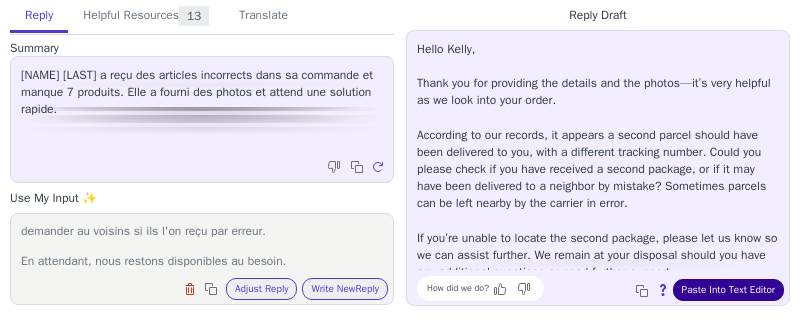click on "Paste Into Text Editor" at bounding box center [728, 290] 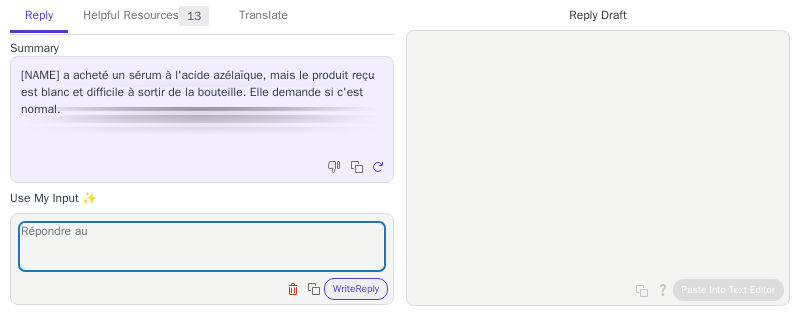 scroll, scrollTop: 0, scrollLeft: 0, axis: both 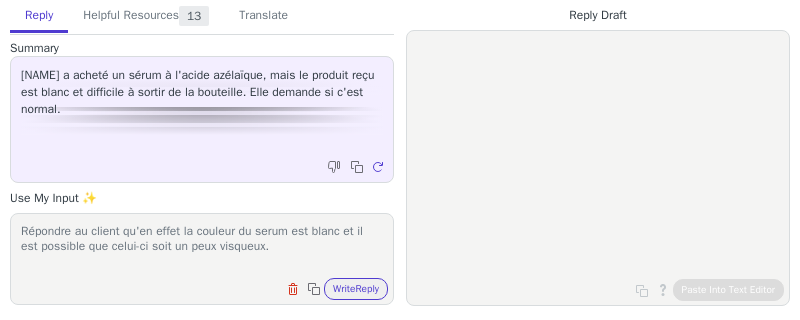 click on "Répondre au client qu'en effet la couleur du serum est blanc et il est possible que celui-ci soit un peux visqueux." at bounding box center (202, 246) 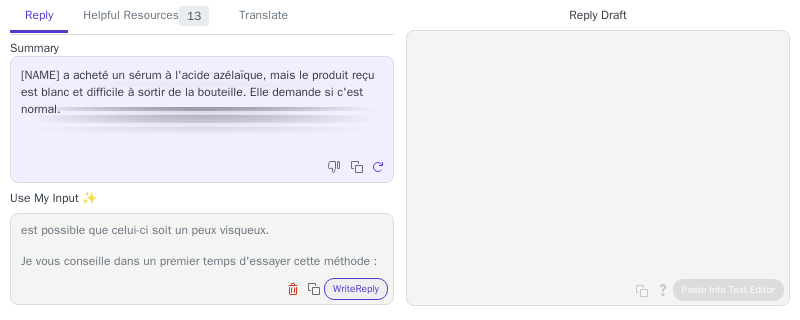 scroll, scrollTop: 93, scrollLeft: 0, axis: vertical 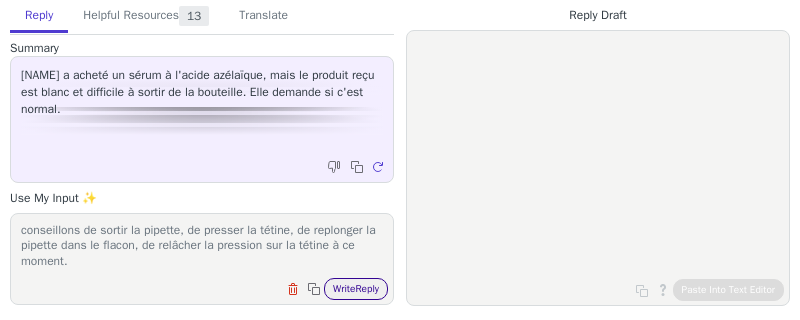 type on "Répondre au client qu'en effet la couleur du serum est blanc et il est possible que celui-ci soit un peux visqueux.
Je vous conseille dans un premier temps d'essayer cette méthode :
Afin de bien récupérer le produit à l'aide de la pipette, nous vous conseillons de sortir la pipette, de presser la tétine, de replonger la pipette dans le flacon, de relâcher la pression sur la tétine à ce moment." 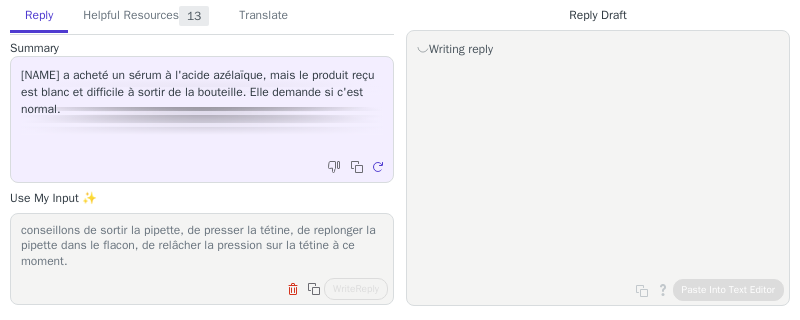 click on "Writing reply" at bounding box center [0, 0] 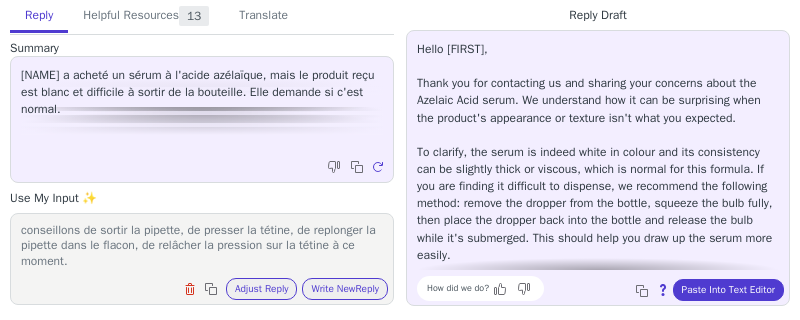 scroll, scrollTop: 62, scrollLeft: 0, axis: vertical 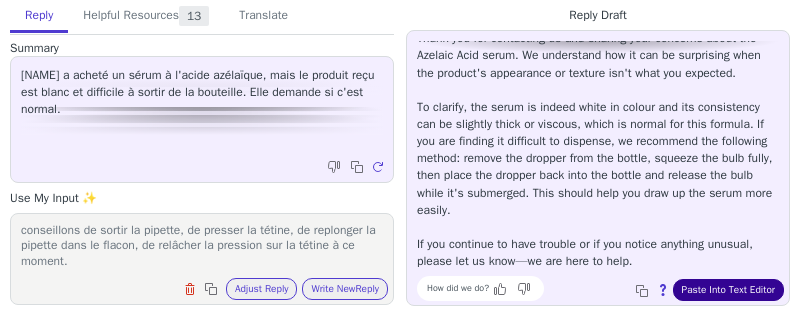 click on "Paste Into Text Editor" at bounding box center (728, 290) 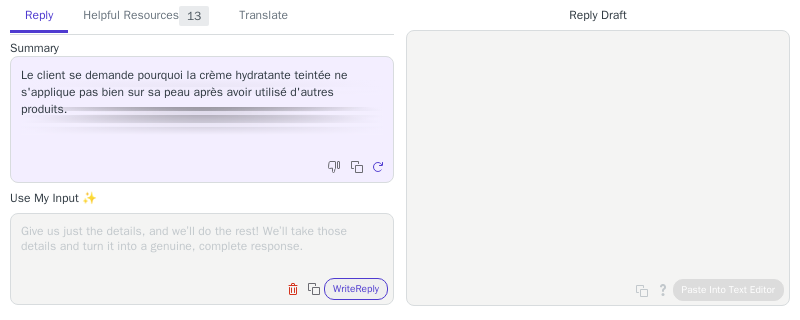scroll, scrollTop: 0, scrollLeft: 0, axis: both 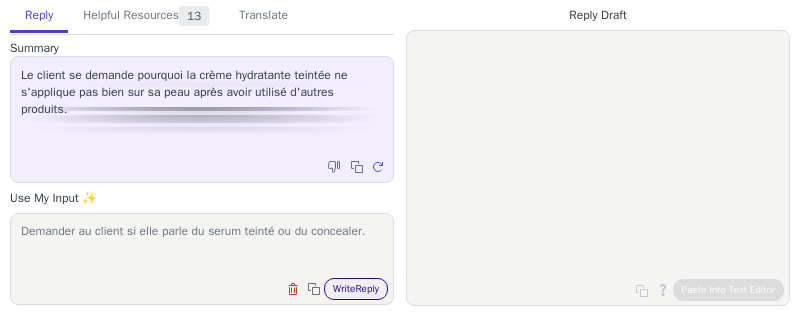 type on "Demander au client si elle parle du serum teinté ou du concealer." 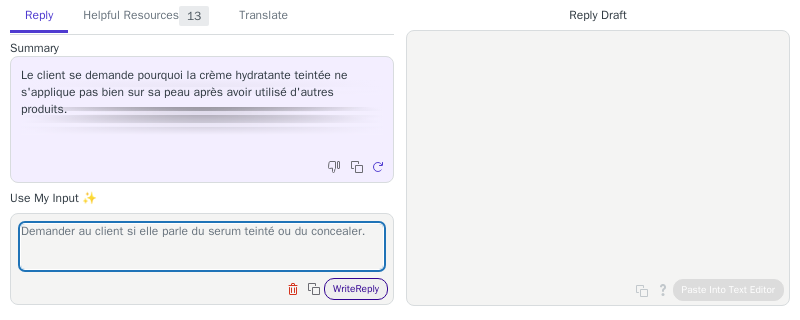 click on "Write  Reply" at bounding box center (356, 289) 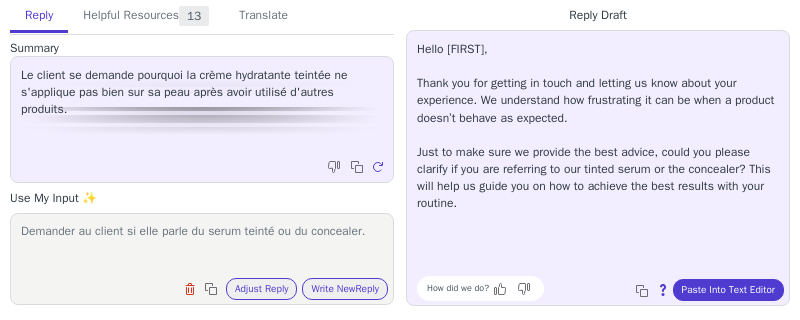 drag, startPoint x: 22, startPoint y: 231, endPoint x: 140, endPoint y: 249, distance: 119.36499 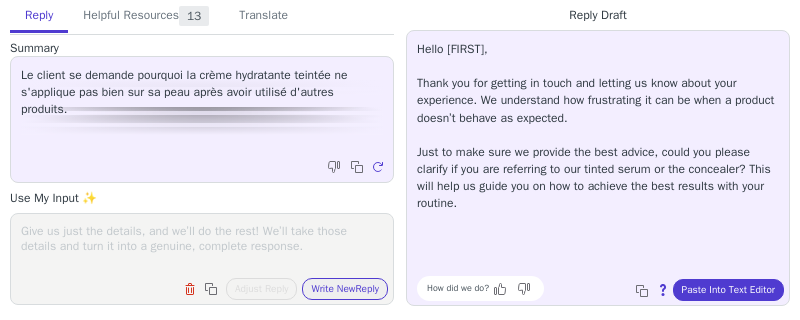 paste on "Donne lui des conseils pour ameliorer le rendu du serum teinté : Hydratation avant l'application
Le sérum teinté contient déjà du squalane et de l’aloe vera, mais si votre peau est déshydratée, il peut être utile d’appliquer une bonne couche d’hydratant avant. Un sérum hydratant à base d'acide hyaluronique ou une crème riche aidera à préparer la peau.
Préparation de la peau
Si le produit marque les pores et les ridules, une base hydratante ou lissante peut créer une surface plus uniforme. Un léger gommage une à deux fois par semaine peut aussi aider à lisser la texture de la peau.
Application en fine couche
Ce type de sérum teinté s'applique mieux avec les doigts ou une éponge humide, en tapotant plutôt qu’en étalant. Une fine couche permet d’obtenir un rendu plus naturel et évite l’effet de matière qui accentue les imperfections." 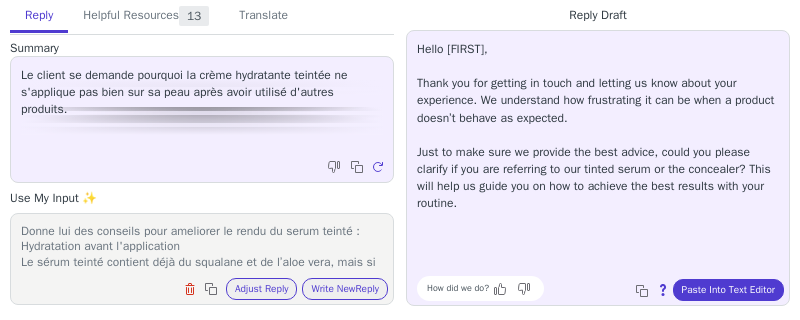 scroll, scrollTop: 216, scrollLeft: 0, axis: vertical 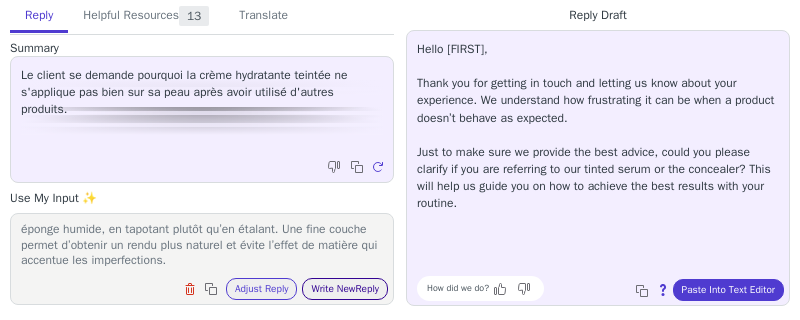 type on "Donne lui des conseils pour ameliorer le rendu du serum teinté : Hydratation avant l'application
Le sérum teinté contient déjà du squalane et de l’aloe vera, mais si votre peau est déshydratée, il peut être utile d’appliquer une bonne couche d’hydratant avant. Un sérum hydratant à base d'acide hyaluronique ou une crème riche aidera à préparer la peau.
Préparation de la peau
Si le produit marque les pores et les ridules, une base hydratante ou lissante peut créer une surface plus uniforme. Un léger gommage une à deux fois par semaine peut aussi aider à lisser la texture de la peau.
Application en fine couche
Ce type de sérum teinté s'applique mieux avec les doigts ou une éponge humide, en tapotant plutôt qu’en étalant. Une fine couche permet d’obtenir un rendu plus naturel et évite l’effet de matière qui accentue les imperfections." 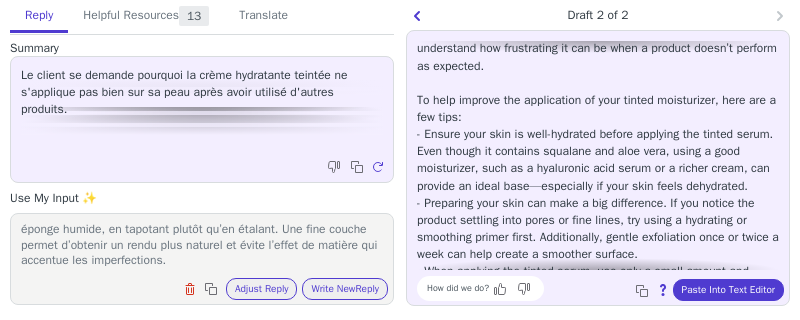 scroll, scrollTop: 163, scrollLeft: 0, axis: vertical 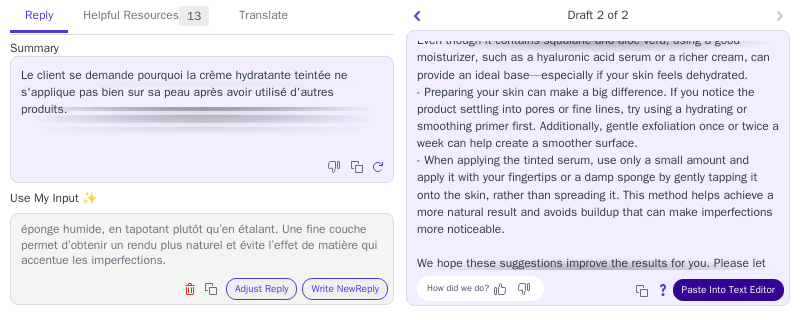 click on "Paste Into Text Editor" at bounding box center (728, 290) 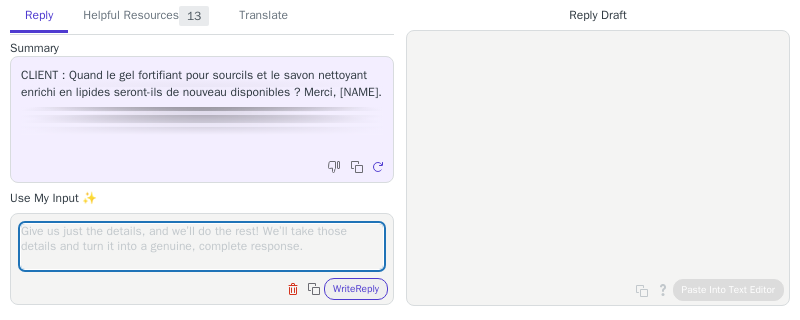 scroll, scrollTop: 0, scrollLeft: 0, axis: both 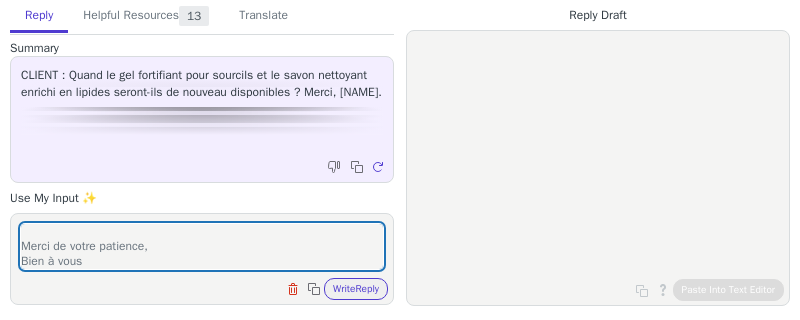 click on "Bonjour ,
Merci pour votre message ! Nous n’avons pas encore de date de retour confirmée, nous vous invitons donc à suivre les indications détaillées dans notre page FAQ ici.
Notez que certains produits nécessitent des temps de productions plus étendus et que nous sommes dépendants de ces délais. Nous espérons pouvoir remettre en vente rapidement le produit que vous souhaitez et vous en serez informé directement par mail une fois inscrit.
Merci de votre patience,
Bien à vous" at bounding box center [202, 246] 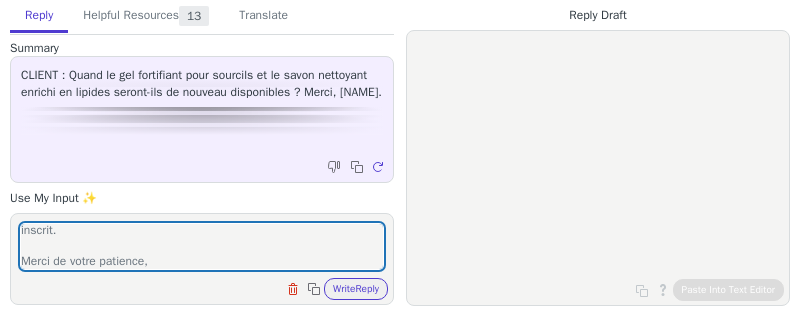 scroll, scrollTop: 140, scrollLeft: 0, axis: vertical 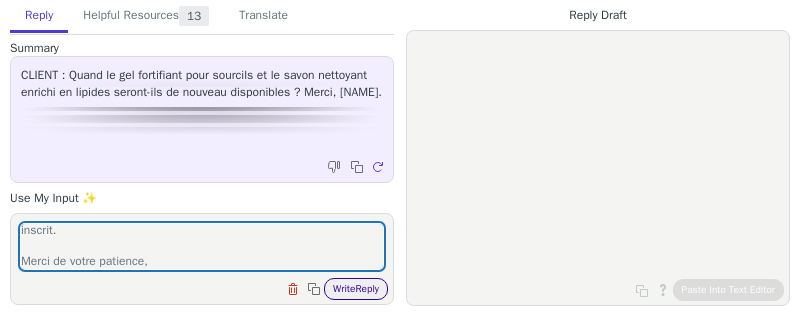 type on "Bonjour ,
Merci pour votre message ! Nous n’avons pas encore de date de retour confirmée, nous vous invitons donc à suivre les indications détaillées dans notre page FAQ ici.
Notez que certains produits nécessitent des temps de productions plus étendus et que nous sommes dépendants de ces délais. Nous espérons pouvoir remettre en vente rapidement le produit que vous souhaitez et vous en serez informé directement par mail une fois inscrit.
Merci de votre patience," 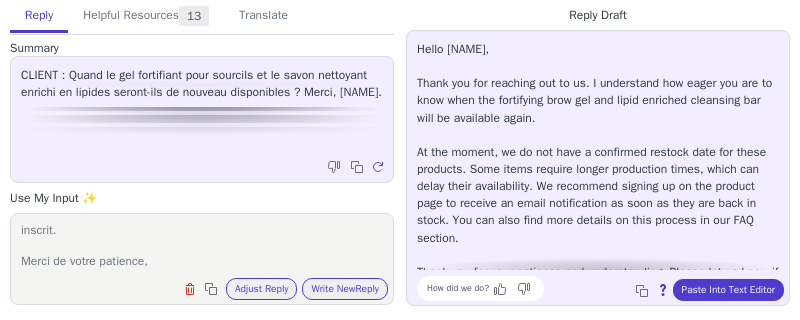 scroll, scrollTop: 28, scrollLeft: 0, axis: vertical 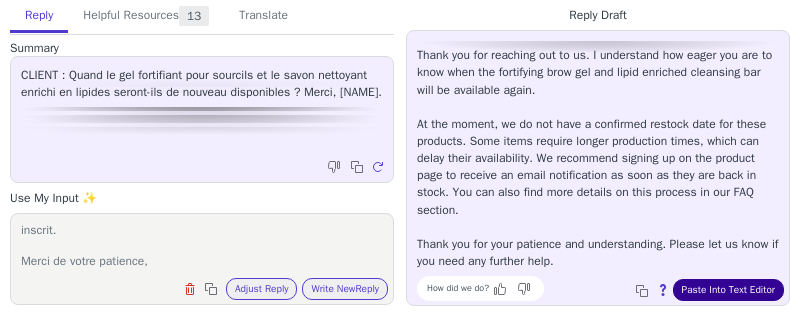 click on "Paste Into Text Editor" at bounding box center (728, 290) 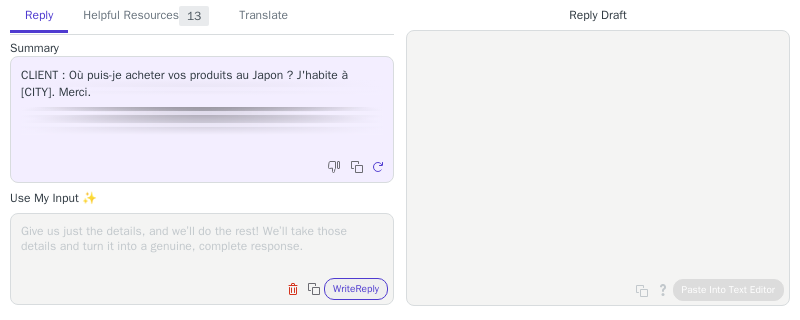 scroll, scrollTop: 0, scrollLeft: 0, axis: both 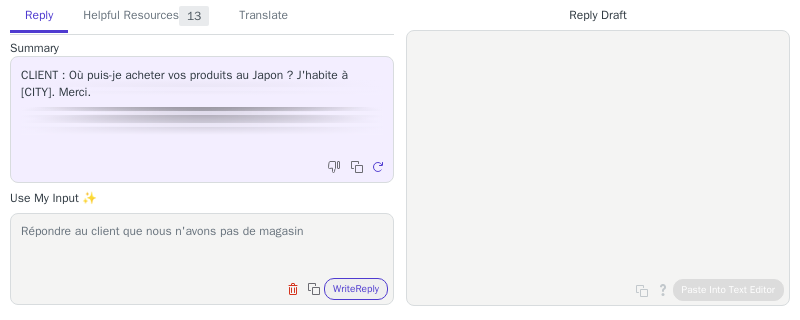 drag, startPoint x: 186, startPoint y: 231, endPoint x: 324, endPoint y: 231, distance: 138 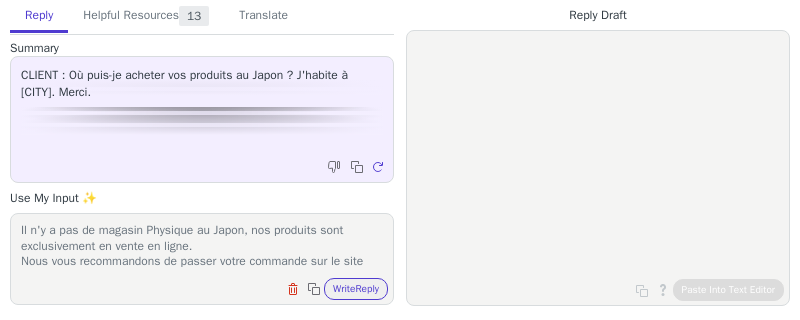 scroll, scrollTop: 31, scrollLeft: 0, axis: vertical 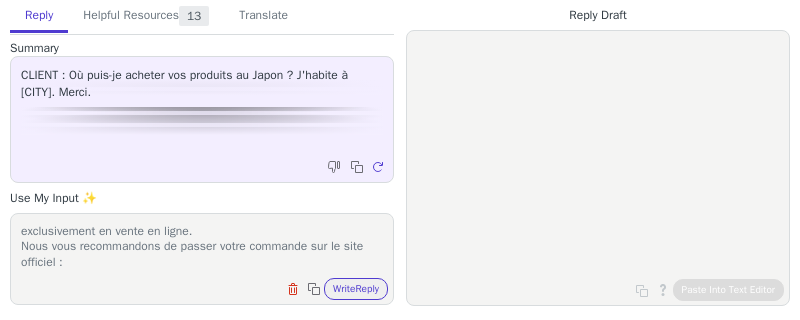 paste on "https://www.typology.jp/" 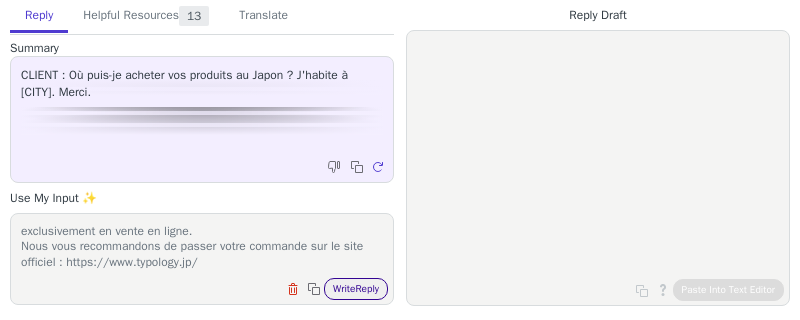 type on "Répondre au client que:
Il n'y a pas de magasin Physique au Japon, nos produits sont exclusivement en vente en ligne.
Nous vous recommandons de passer votre commande sur le site officiel : https://www.typology.jp/" 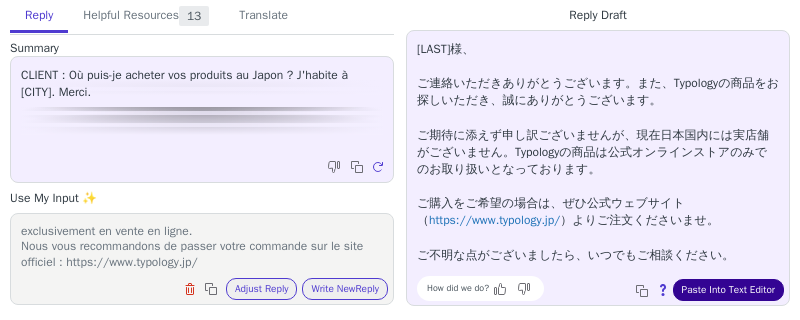 click on "Paste Into Text Editor" at bounding box center (728, 290) 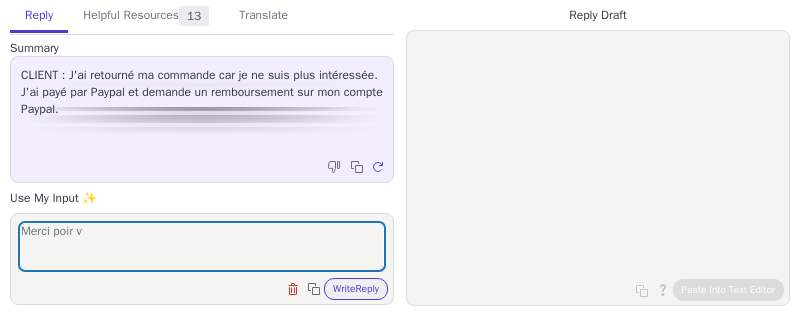 scroll, scrollTop: 0, scrollLeft: 0, axis: both 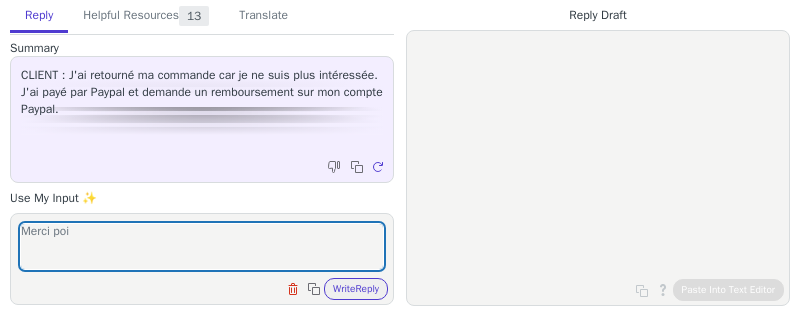 type on "Merci po" 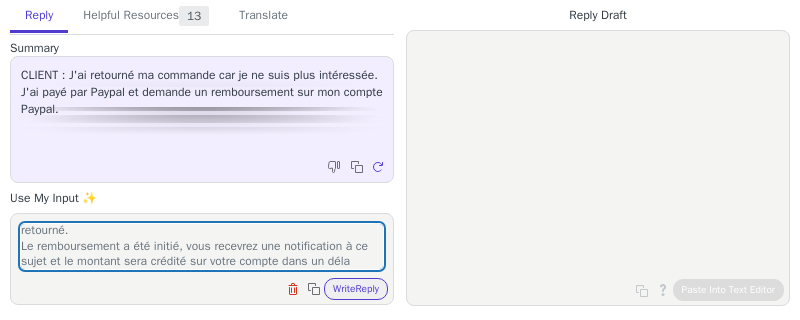 scroll, scrollTop: 31, scrollLeft: 0, axis: vertical 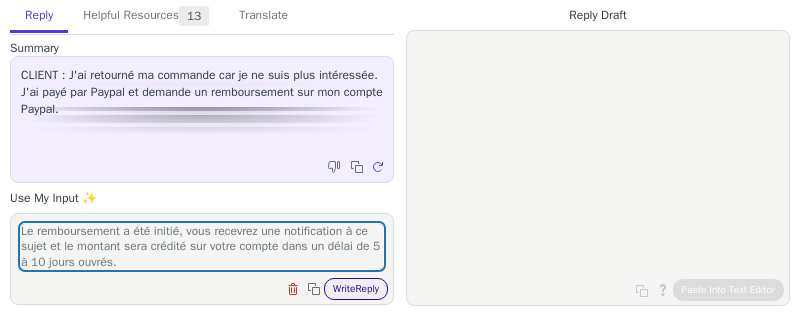 click on "Write  Reply" at bounding box center [356, 289] 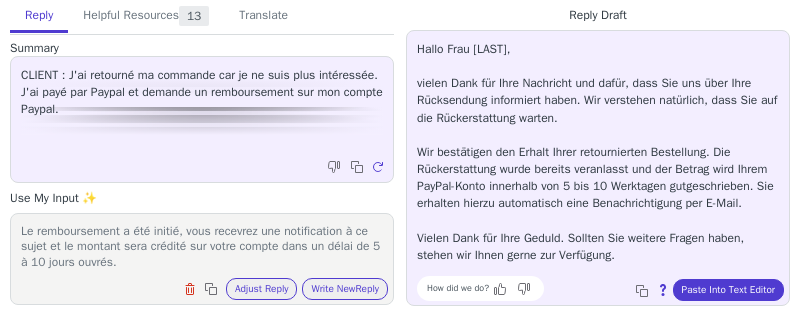 scroll, scrollTop: 11, scrollLeft: 0, axis: vertical 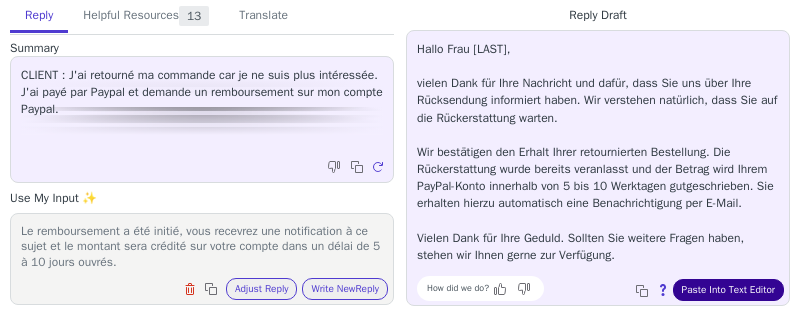 click on "Paste Into Text Editor" at bounding box center [728, 290] 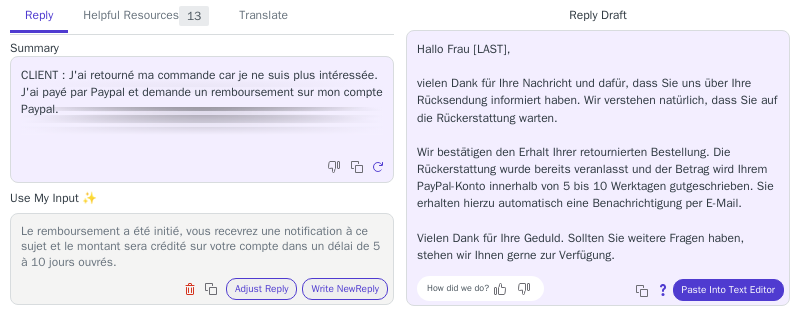 scroll, scrollTop: 0, scrollLeft: 0, axis: both 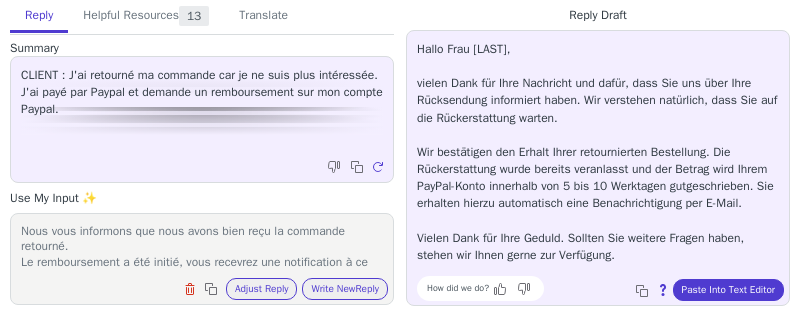 click on "Nous vous informons que nous avons bien reçu la commande retourné.
Le remboursement a été initié, vous recevrez une notification à ce sujet et le montant sera crédité sur votre compte dans un délai de 5 à 10 jours ouvrés." at bounding box center (202, 246) 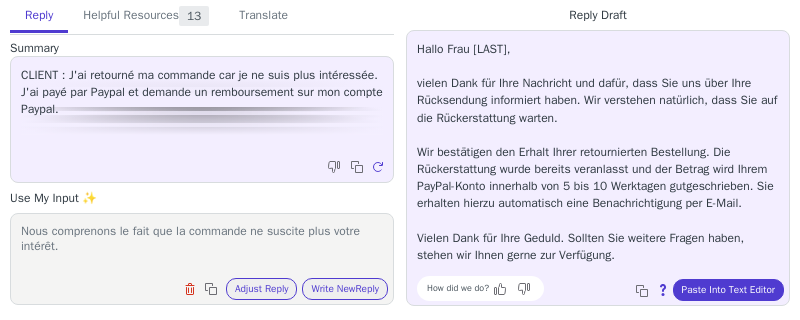 scroll, scrollTop: 0, scrollLeft: 0, axis: both 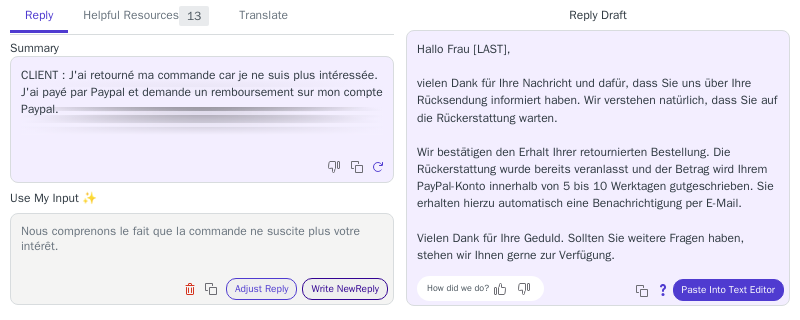 type on "Nous comprenons le fait que la commande ne suscite plus votre  intérêt.
Nous vous informons que nous avons bien reçu la commande retourné.
Le remboursement a été initié, vous recevrez une notification à ce sujet et le montant sera crédité sur votre compte dans un délai de 5 à 10 jours ouvrés." 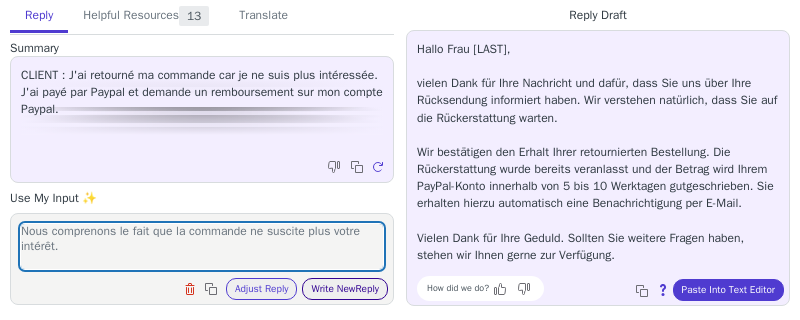 click on "Write New  Reply" at bounding box center (345, 289) 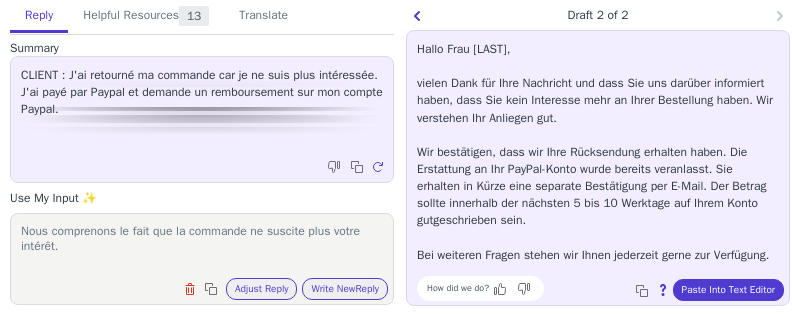 scroll, scrollTop: 11, scrollLeft: 0, axis: vertical 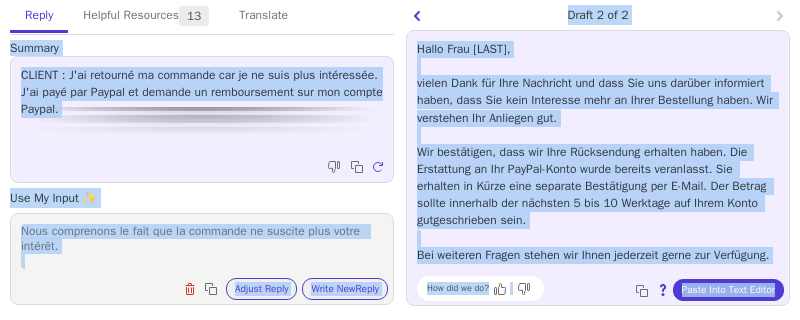 copy on "Summary CLIENT : J'ai retourné ma commande car je ne suis plus intéressée. J'ai payé par Paypal et demande un remboursement sur mon compte Paypal. Copy to clipboard Regenerate Use My Input ✨ Nous comprenons le fait que la commande ne suscite plus votre  intérêt.
Nous vous informons que nous avons bien reçu la commande retourné.
Le remboursement a été initié, vous recevrez une notification à ce sujet et le montant sera crédité sur votre compte dans un délai de 5 à 10 jours ouvrés.  Clear field Copy to clipboard Adjust Reply Use input to adjust reply draft Write New  Reply Knowledge Base Articles   5 Regenerate Tickets   5 Regenerate Macros   3 Regenerate From Detected Language Czech anglais (États-Unis) - English (United States) Danish Dutch français French (Canada) allemand - Deutsch Italian Japanese Korean Norwegian Polish Portuguese Portuguese (Brazil) Slovak Spanish Swedish anglais (Royaume-Uni) - English (United Kingdom) anglais (Monde) - English (world) français (France) To Czech anglais (États-Unis)..." 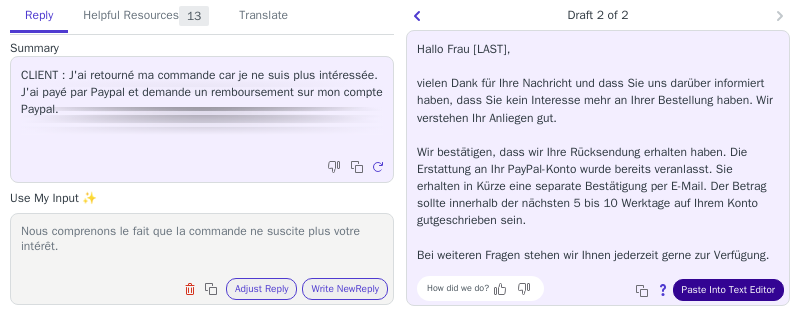 click on "Paste Into Text Editor" at bounding box center [728, 290] 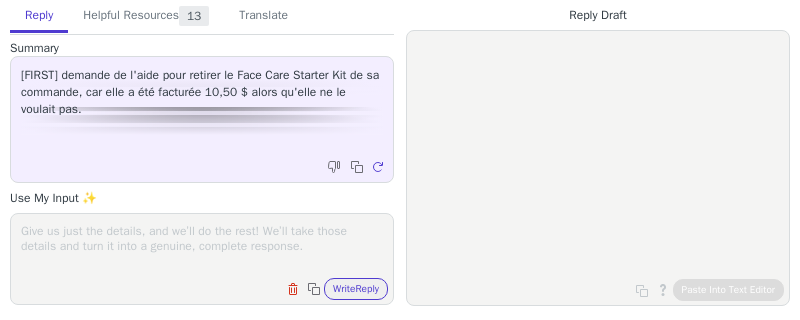 scroll, scrollTop: 0, scrollLeft: 0, axis: both 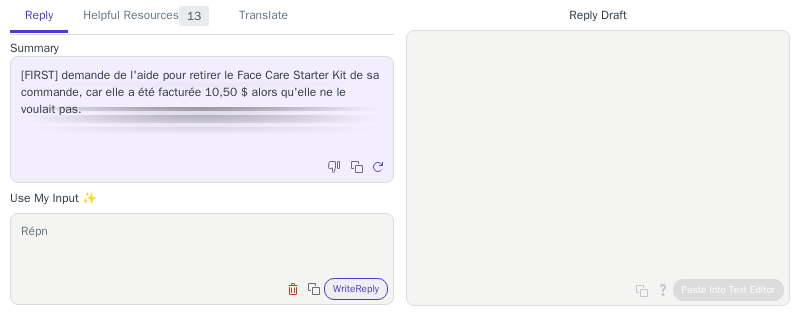 type on "Rép" 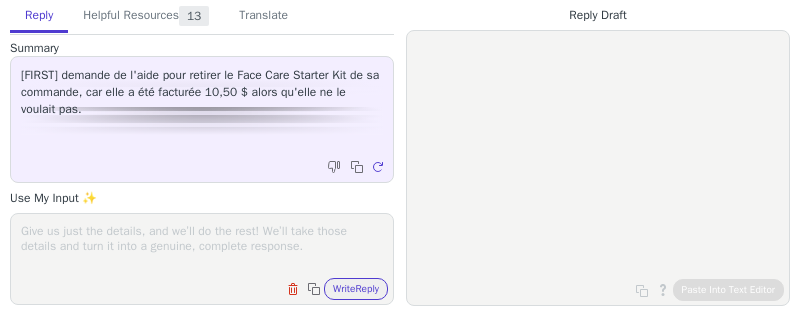 click at bounding box center (202, 246) 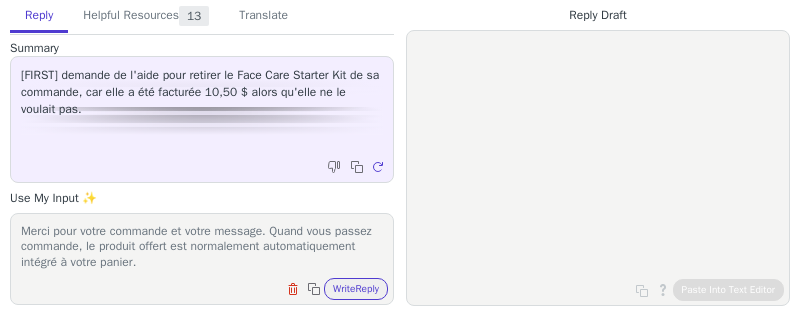 scroll, scrollTop: 62, scrollLeft: 0, axis: vertical 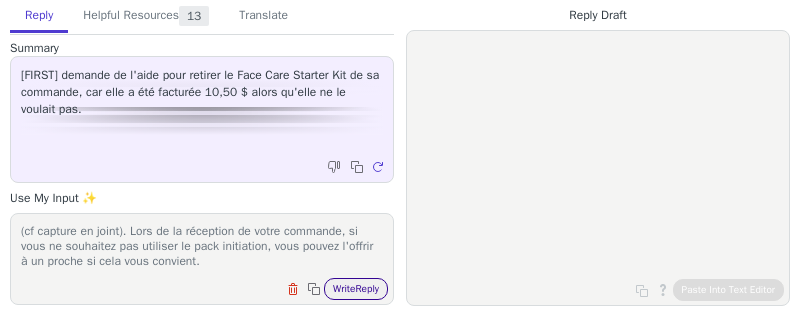 type on "Merci pour votre commande et votre message. Quand vous passez commande, le produit offert est normalement automatiquement intégré à votre panier.
Nous vous confirmons que le produit nous vous a pas été facturé. (cf capture en joint). Lors de la réception de votre commande, si vous ne souhaitez pas utiliser le pack initiation, vous pouvez l'offrir à un proche si cela vous convient." 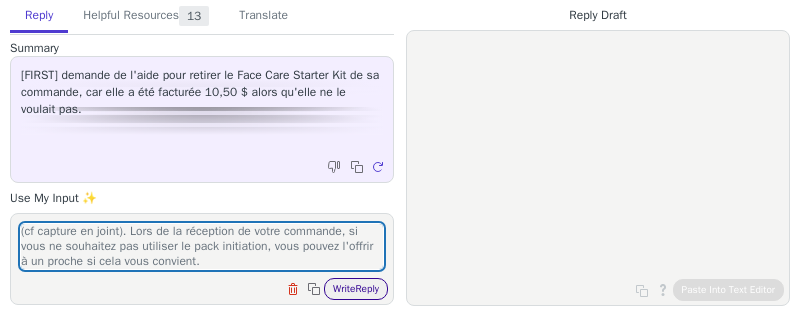 click on "Write  Reply" at bounding box center [356, 289] 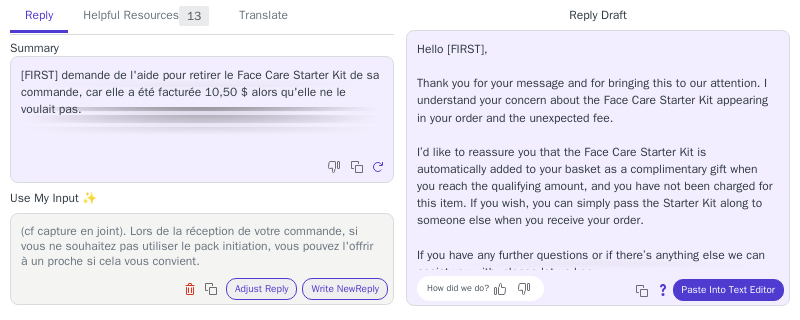 scroll, scrollTop: 11, scrollLeft: 0, axis: vertical 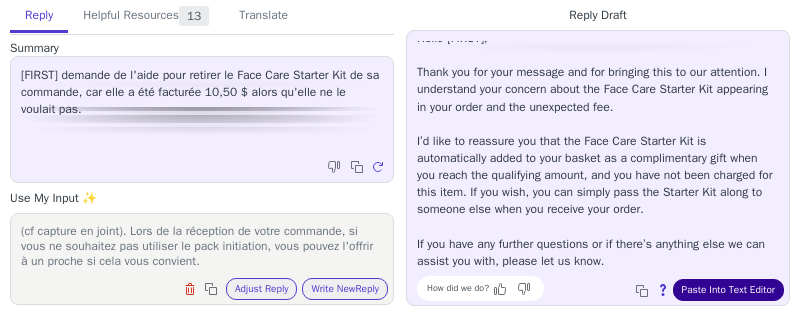click on "Paste Into Text Editor" at bounding box center (728, 290) 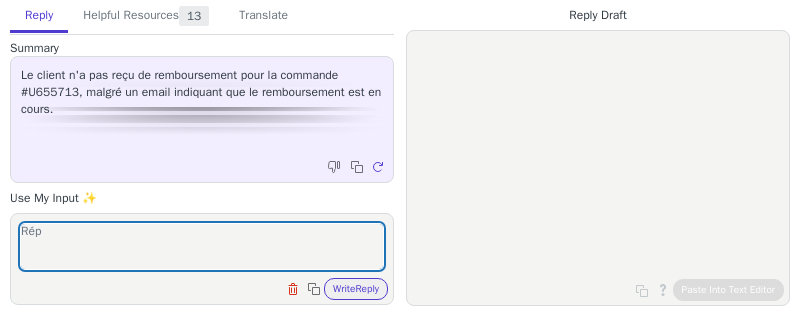 scroll, scrollTop: 0, scrollLeft: 0, axis: both 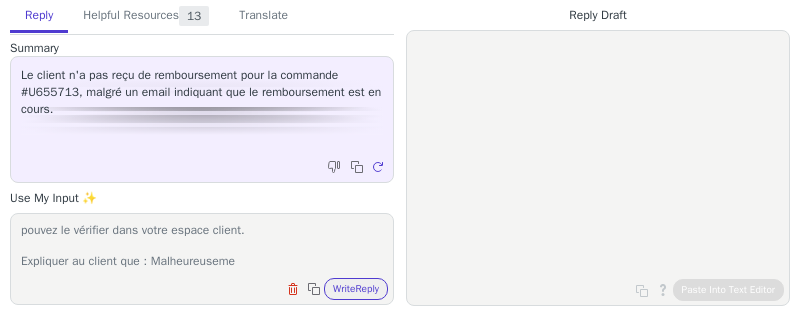 drag, startPoint x: 160, startPoint y: 262, endPoint x: 257, endPoint y: 262, distance: 97 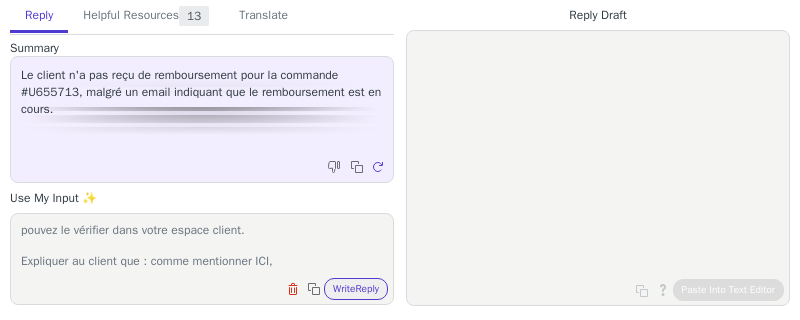 paste on "le mode de remboursement ne peut pas être modifié une fois la demande validée.
Dès que votre choix est confirmé, la procédure de traitement démarre automatiquement et sera verrouillé informatiquement. Il n’est donc plus possible de revenir en arrière" 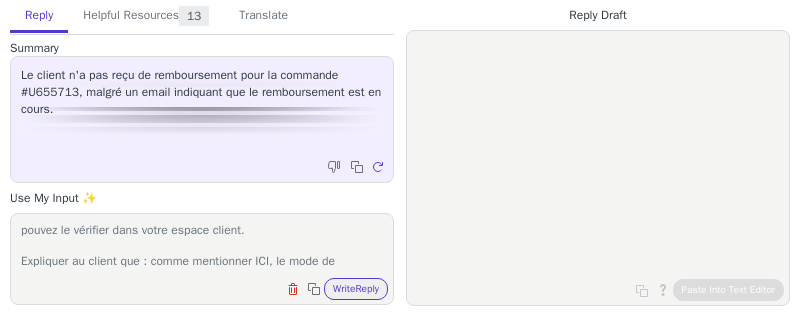 scroll, scrollTop: 185, scrollLeft: 0, axis: vertical 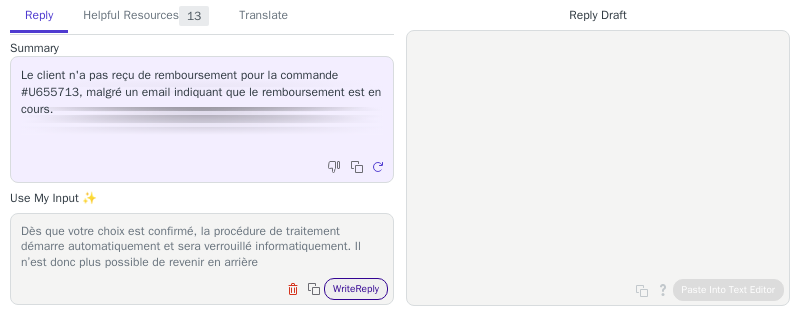 type on "Répondre au client que le remboursement suite à son retour a bien été initié .
Cependant, expliquer au client que nous avons remarqué que le remboursement qui a été validé lors de votre demande de retour est un remboursement en crédit. C'est la raison pour laquelle le remboursement a été crédité sur votre compte Typology, vous pouvez le vérifier dans votre espace client.
Expliquer au client que : comme mentionner ICI, le mode de remboursement ne peut pas être modifié une fois la demande validée.
Dès que votre choix est confirmé, la procédure de traitement démarre automatiquement et sera verrouillé informatiquement. Il n’est donc plus possible de revenir en arrière" 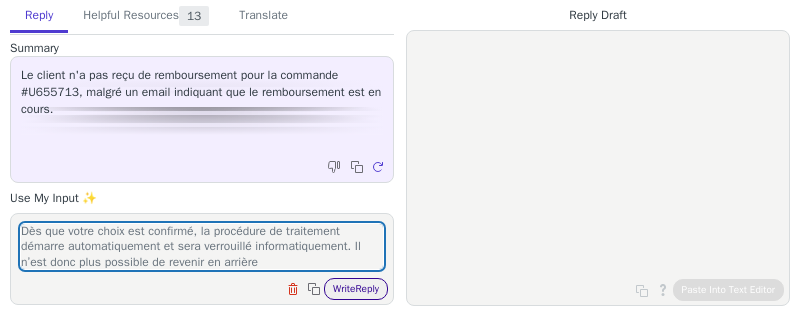 click on "Write  Reply" at bounding box center [356, 289] 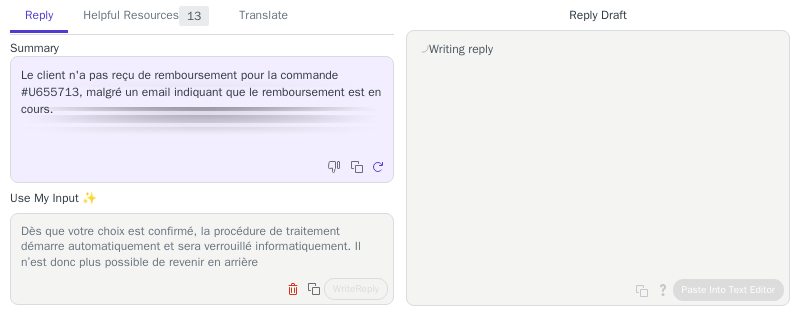 click on "Writing reply" at bounding box center [0, 0] 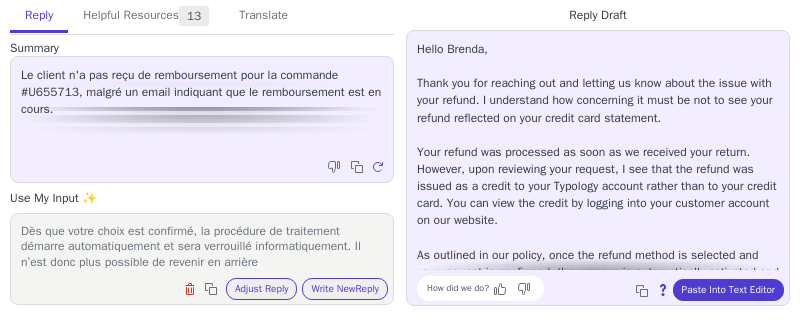 scroll, scrollTop: 113, scrollLeft: 0, axis: vertical 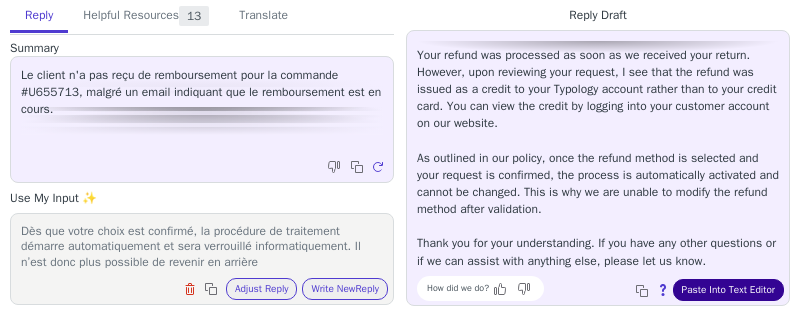 click on "Paste Into Text Editor" at bounding box center (728, 290) 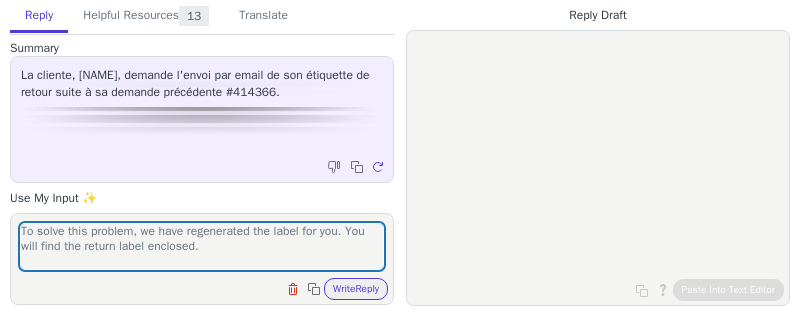 scroll, scrollTop: 0, scrollLeft: 0, axis: both 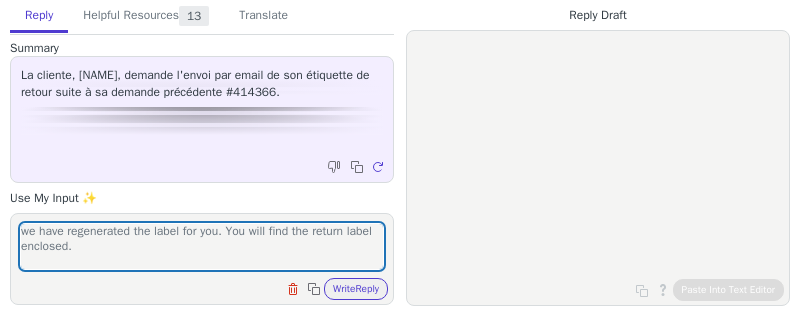 type on "we have regenerated the label for you. You will find the return label enclosed.
Thank you for your understanding and patience." 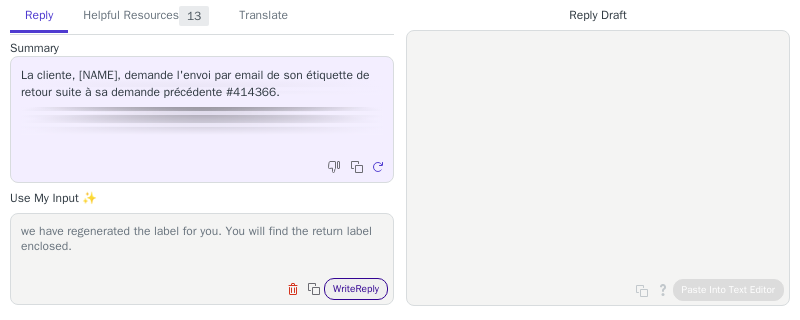 click on "Write  Reply" at bounding box center (356, 289) 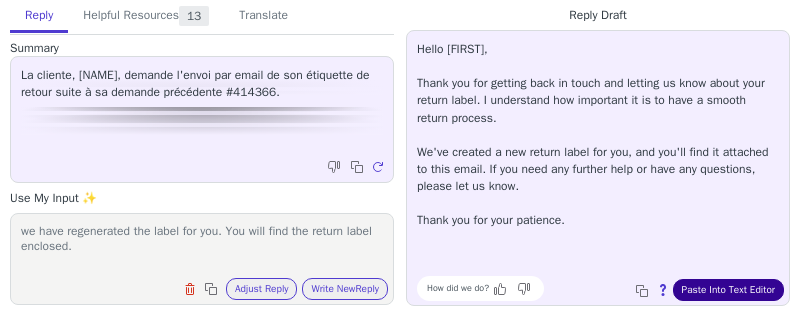 click on "Paste Into Text Editor" at bounding box center [728, 290] 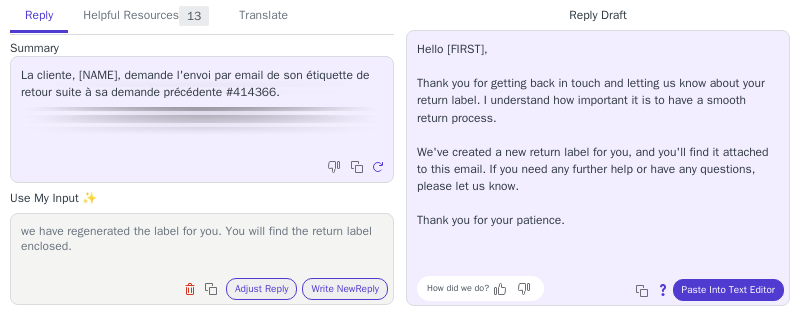 click on "we have regenerated the label for you. You will find the return label enclosed.
Thank you for your understanding and patience." at bounding box center [202, 246] 